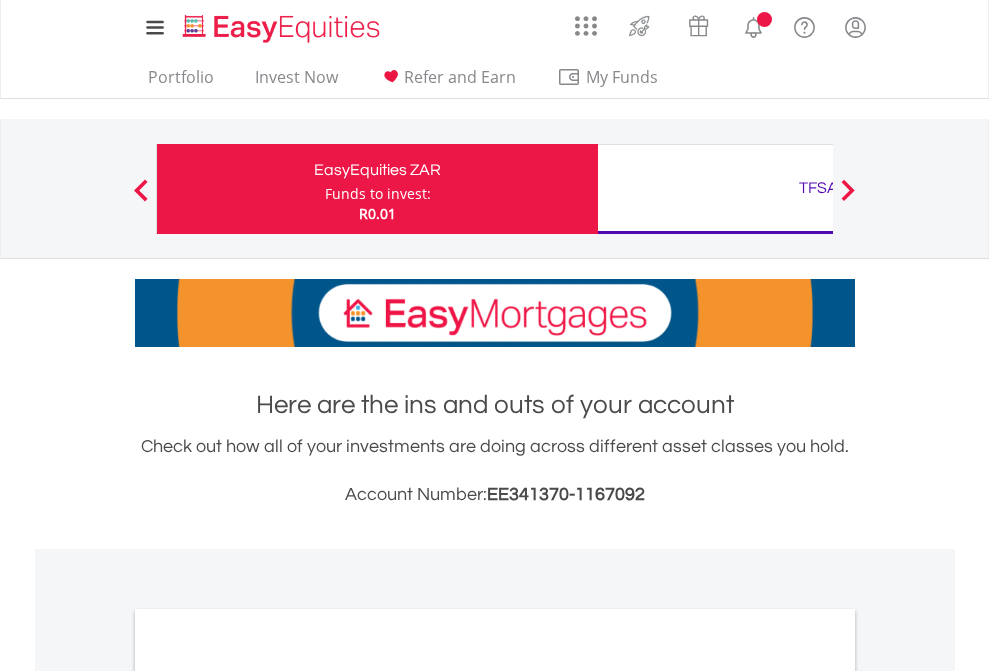 scroll, scrollTop: 0, scrollLeft: 0, axis: both 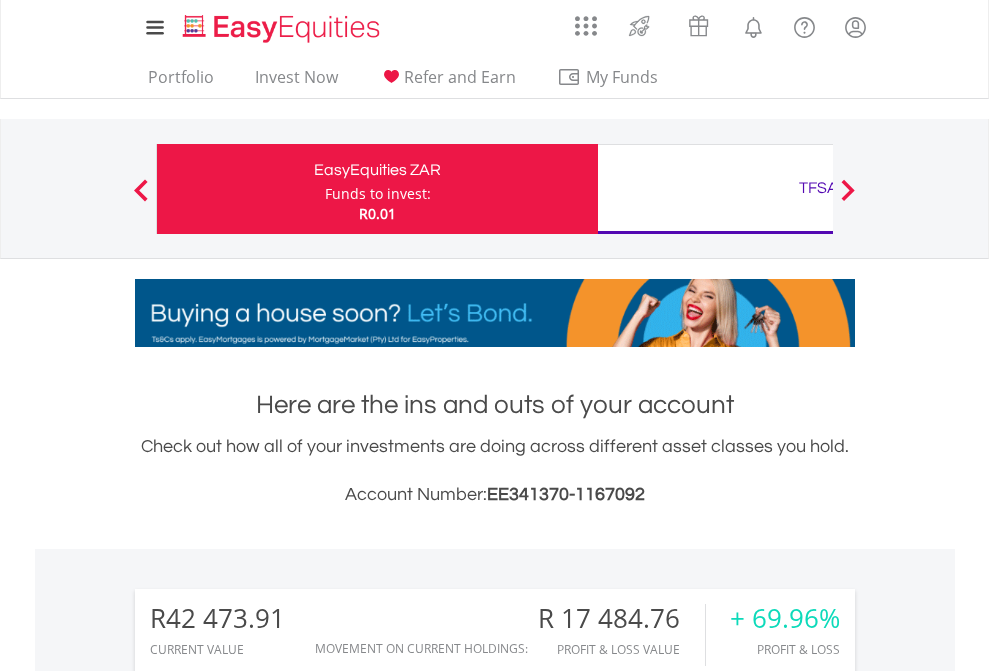 click on "Funds to invest:" at bounding box center [378, 194] 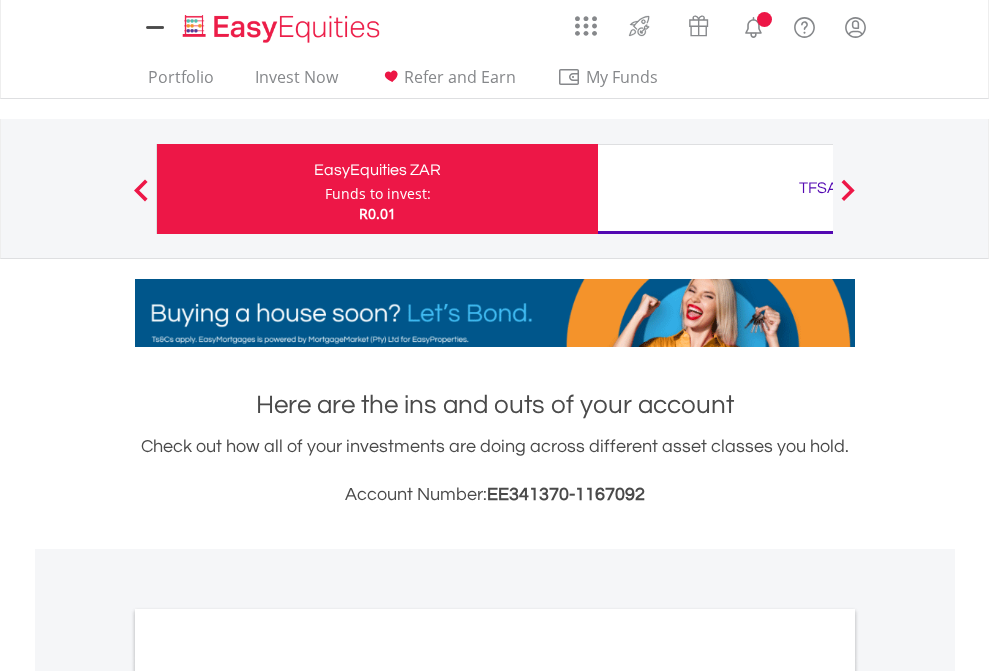 scroll, scrollTop: 0, scrollLeft: 0, axis: both 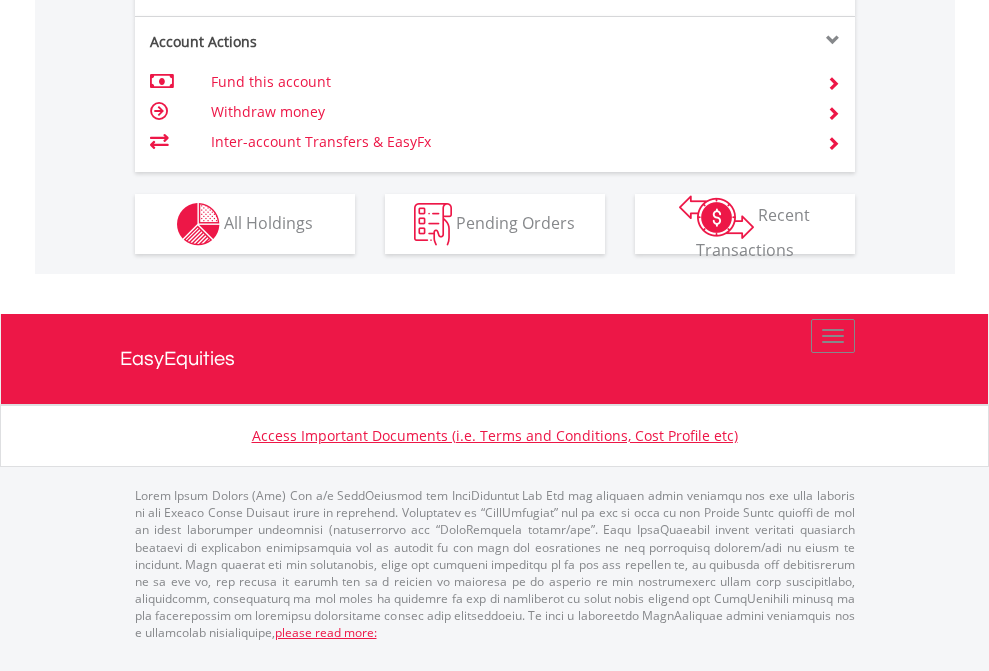 click on "Investment types" at bounding box center [706, -337] 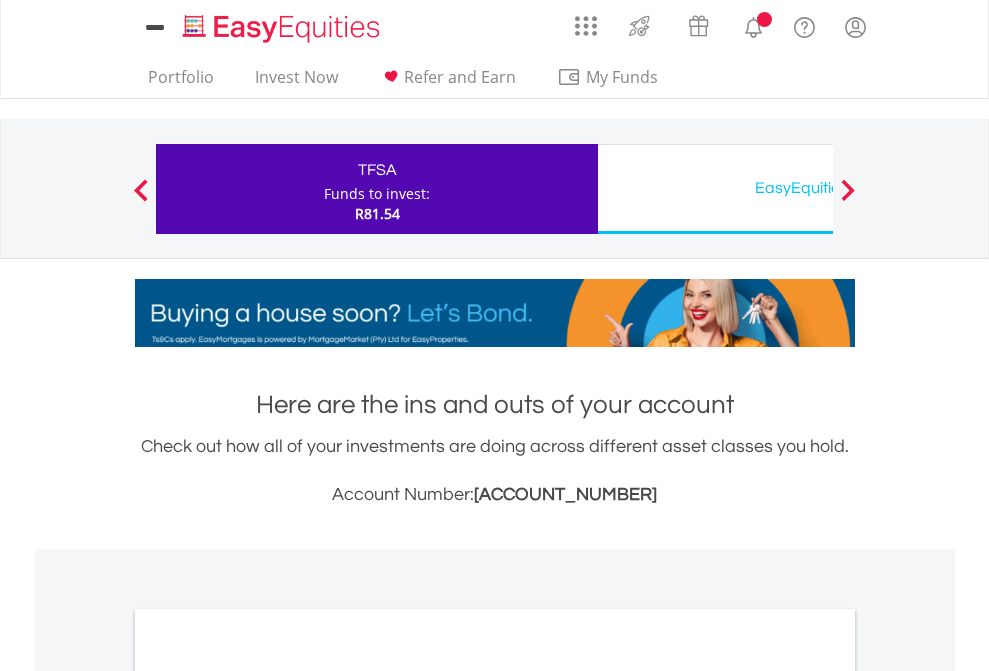 scroll, scrollTop: 0, scrollLeft: 0, axis: both 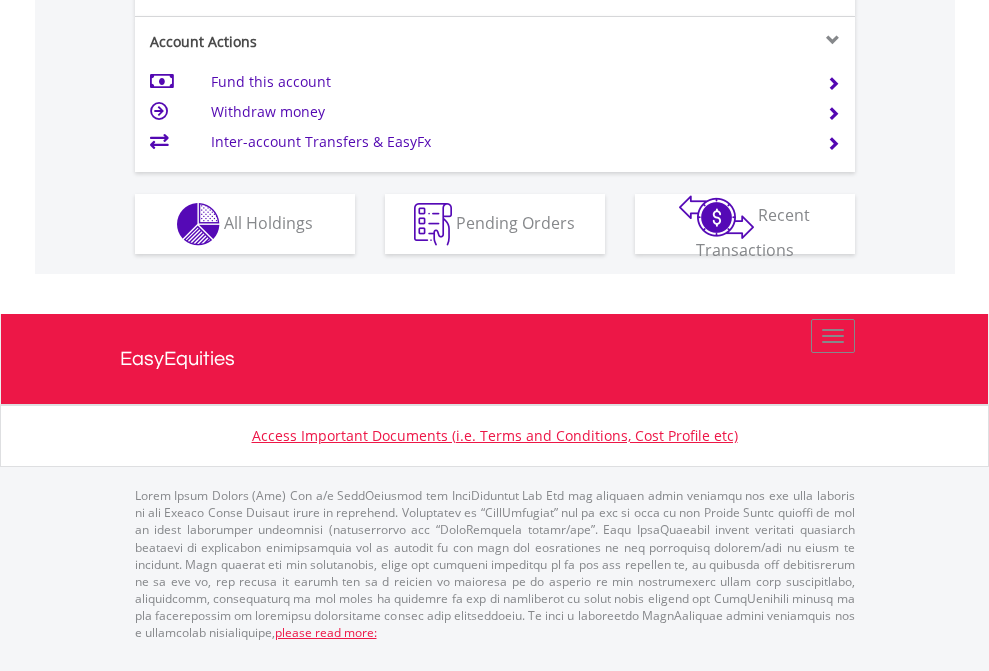 click on "Investment types" at bounding box center (706, -337) 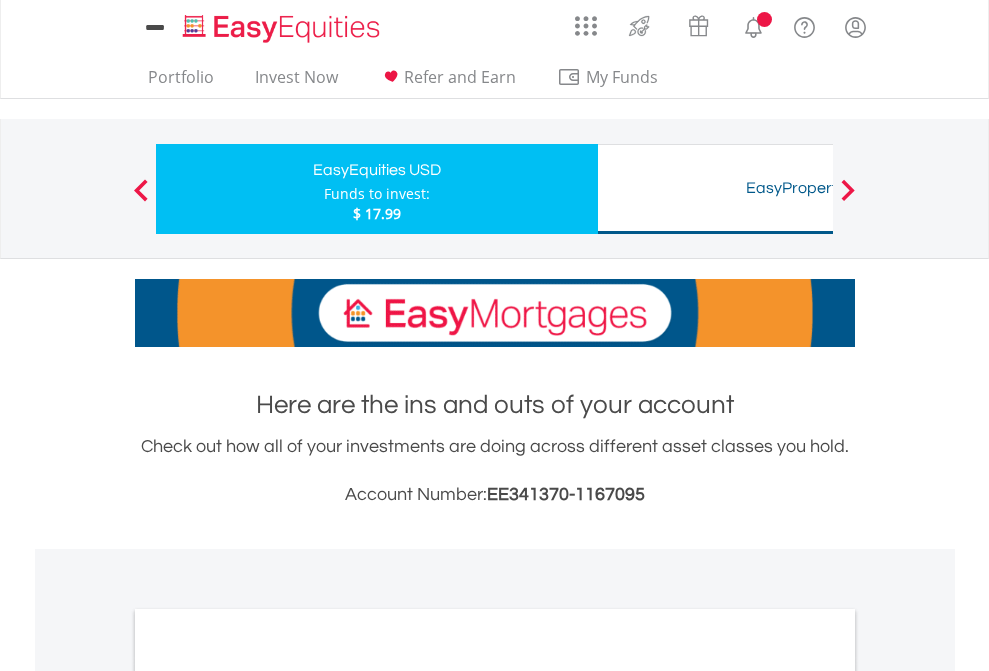 scroll, scrollTop: 0, scrollLeft: 0, axis: both 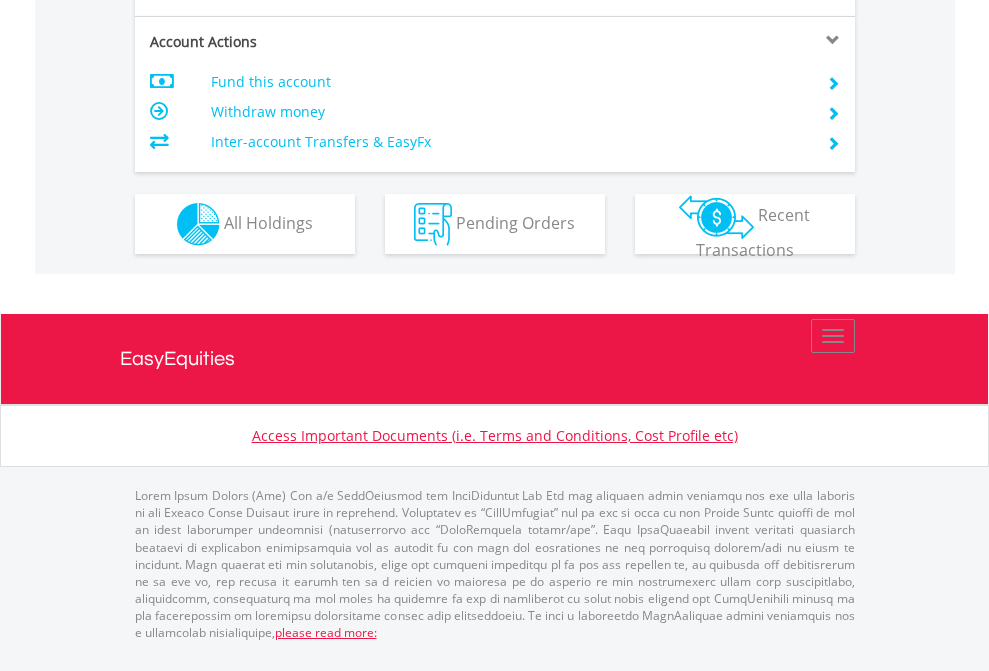 click on "Investment types" at bounding box center (706, -337) 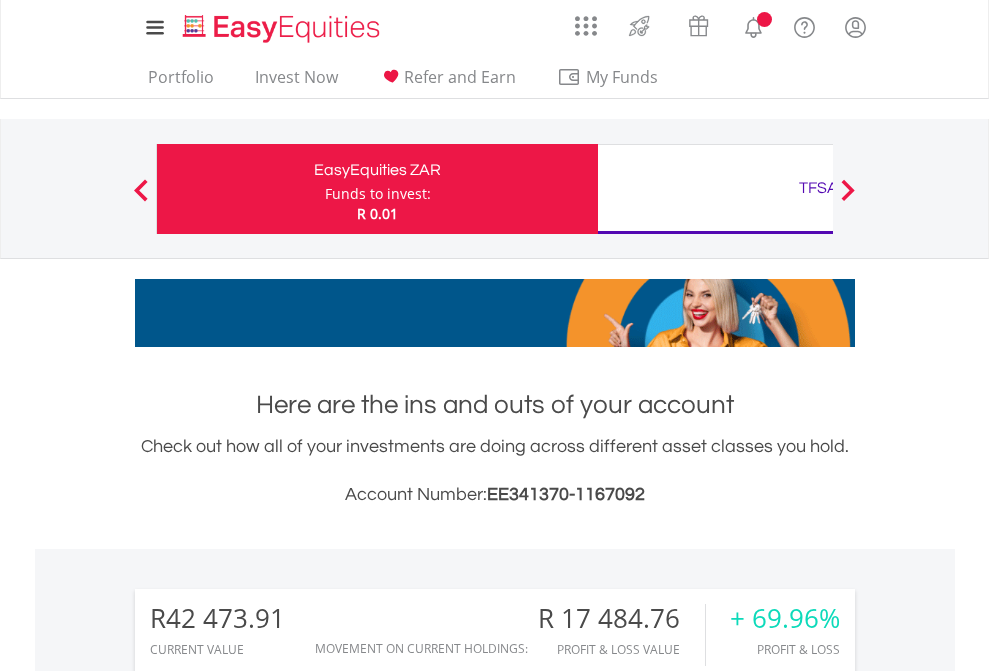scroll, scrollTop: 0, scrollLeft: 0, axis: both 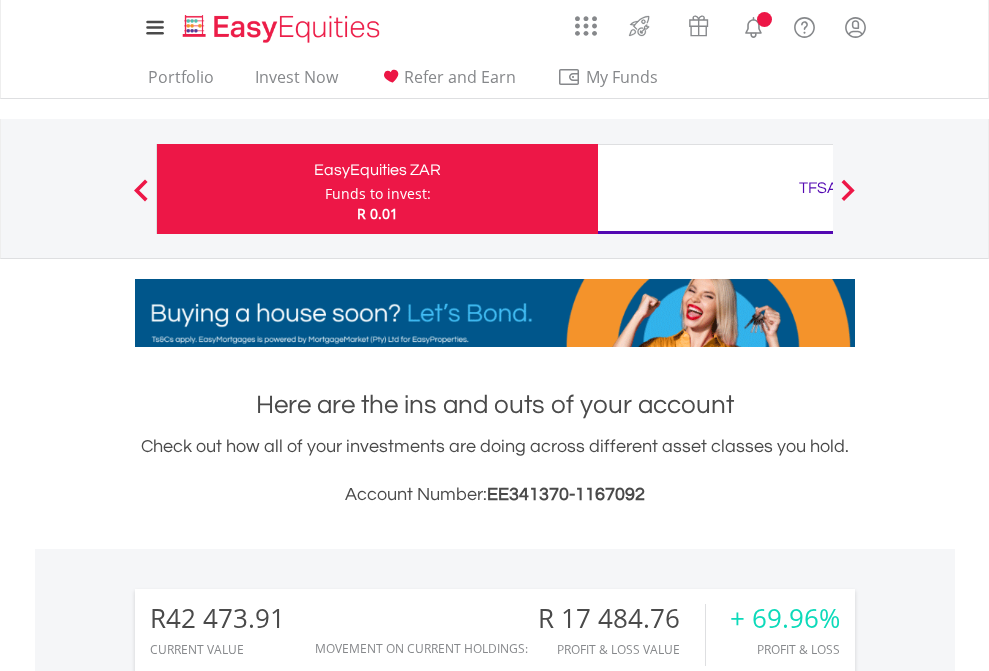 click on "All Holdings" at bounding box center (268, 1506) 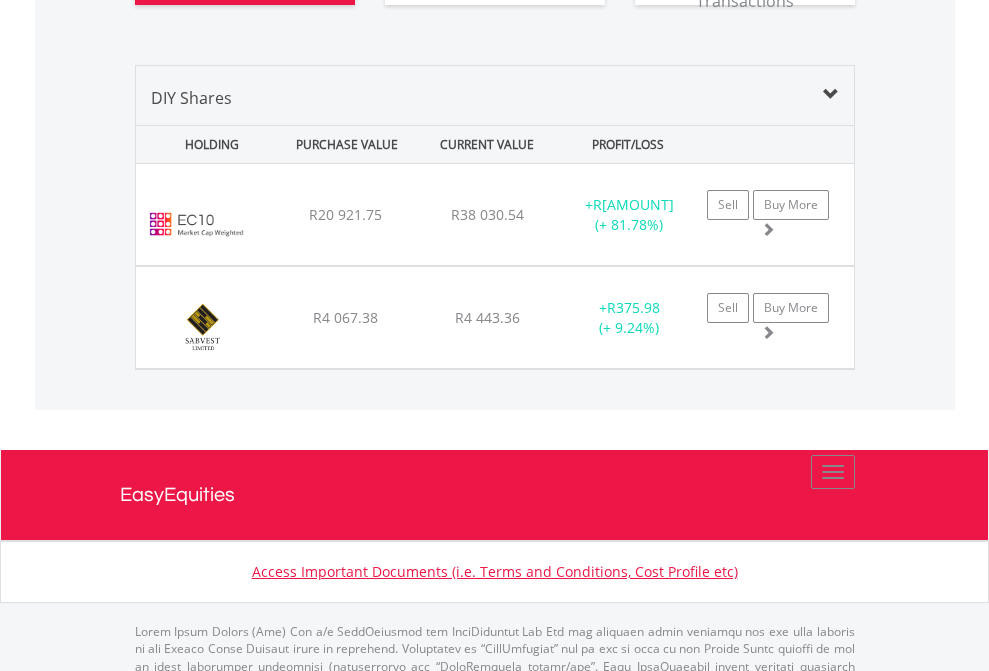 scroll, scrollTop: 2264, scrollLeft: 0, axis: vertical 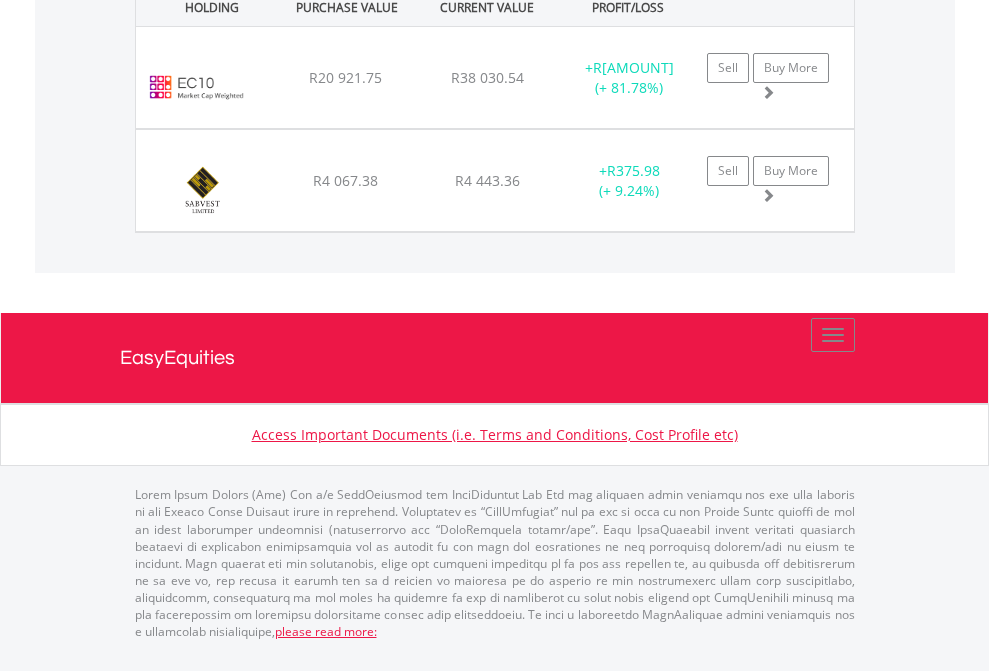 click on "TFSA" at bounding box center (818, -1482) 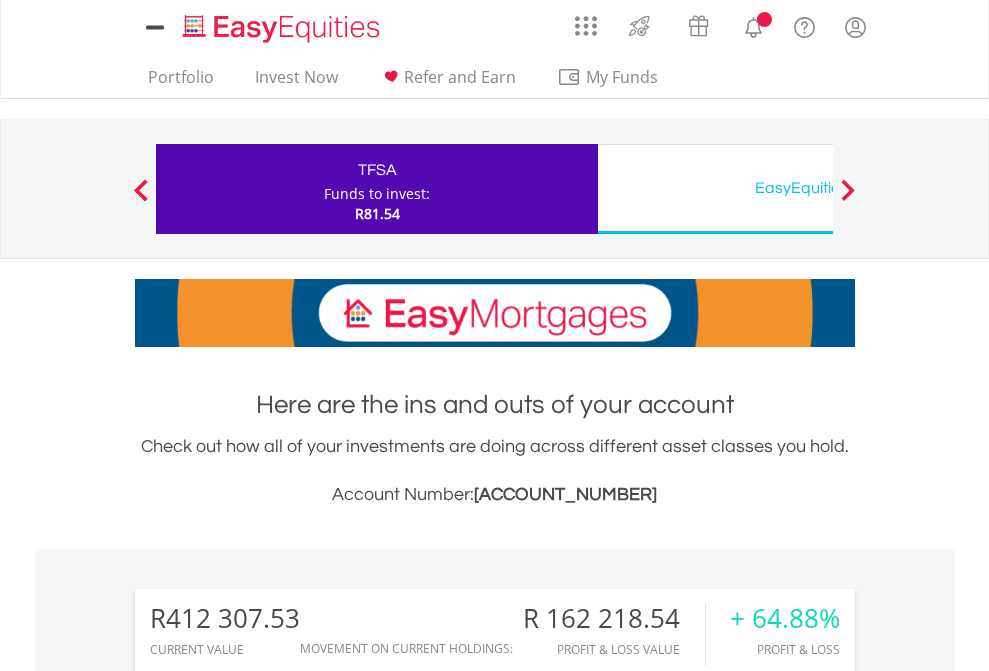 click on "All Holdings" at bounding box center (268, 1546) 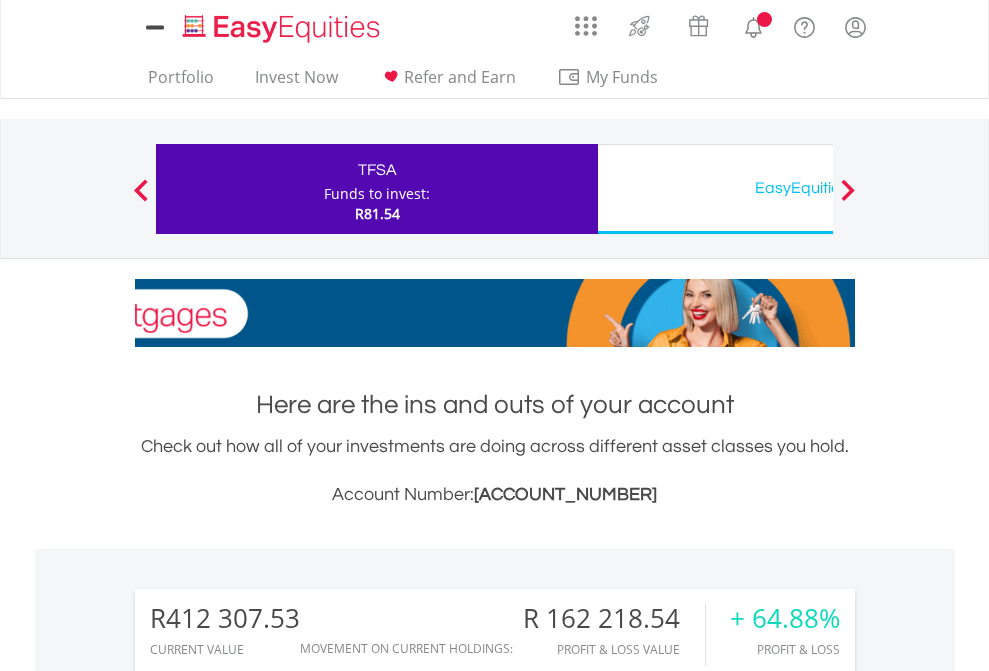 scroll, scrollTop: 1573, scrollLeft: 0, axis: vertical 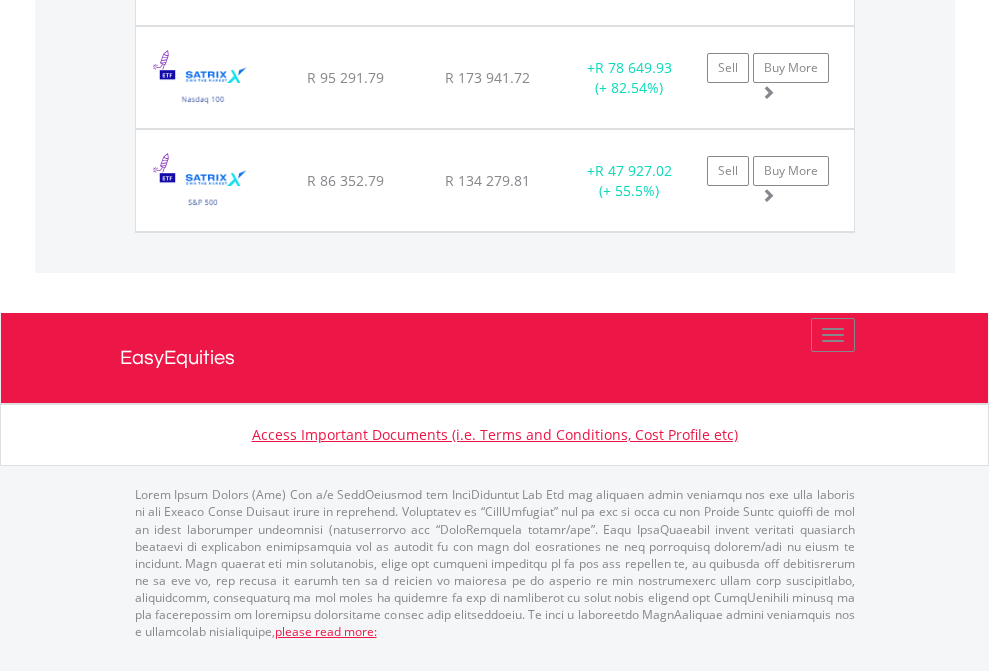 click on "EasyEquities USD" at bounding box center [818, -1728] 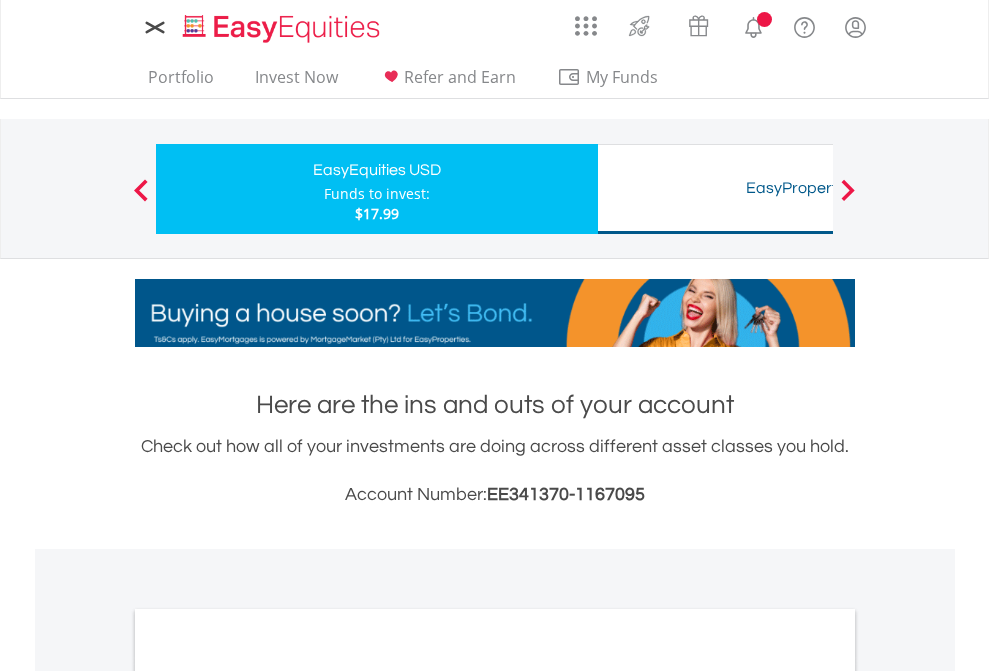scroll, scrollTop: 0, scrollLeft: 0, axis: both 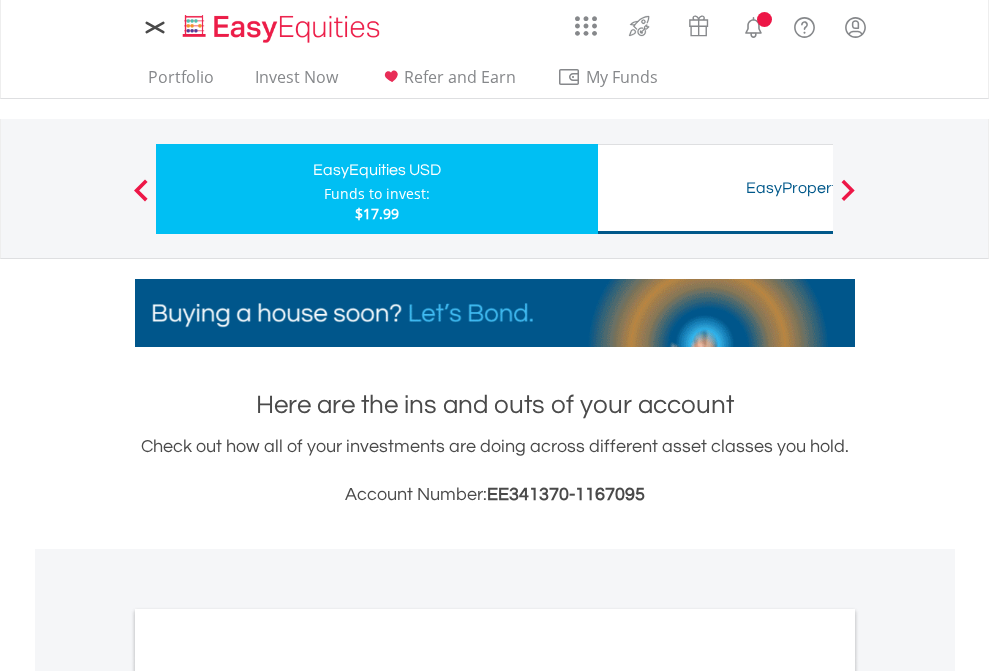 click on "All Holdings" at bounding box center [268, 1096] 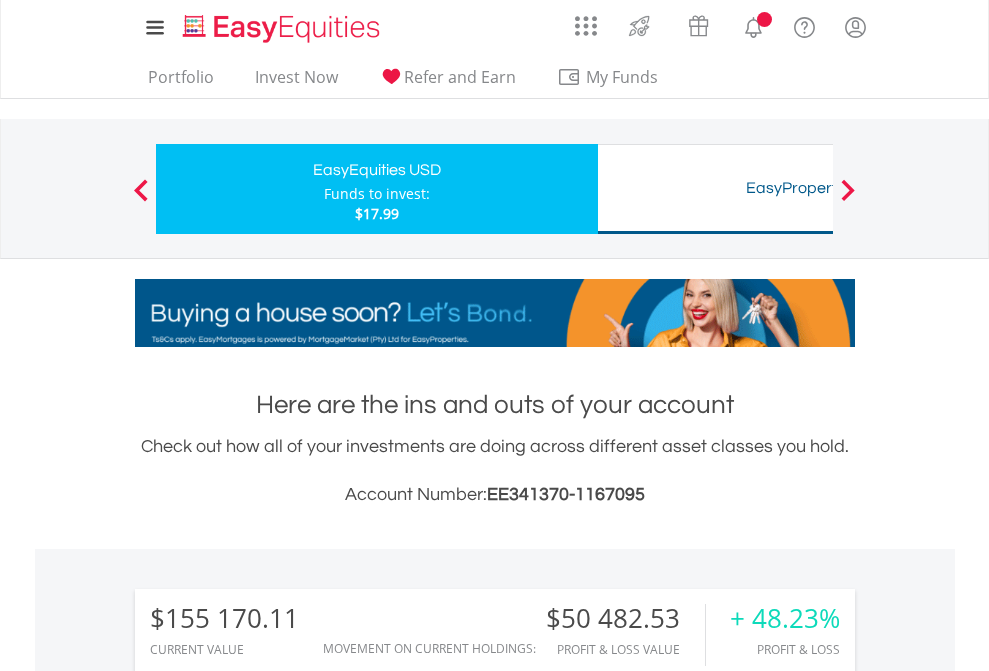 scroll, scrollTop: 1533, scrollLeft: 0, axis: vertical 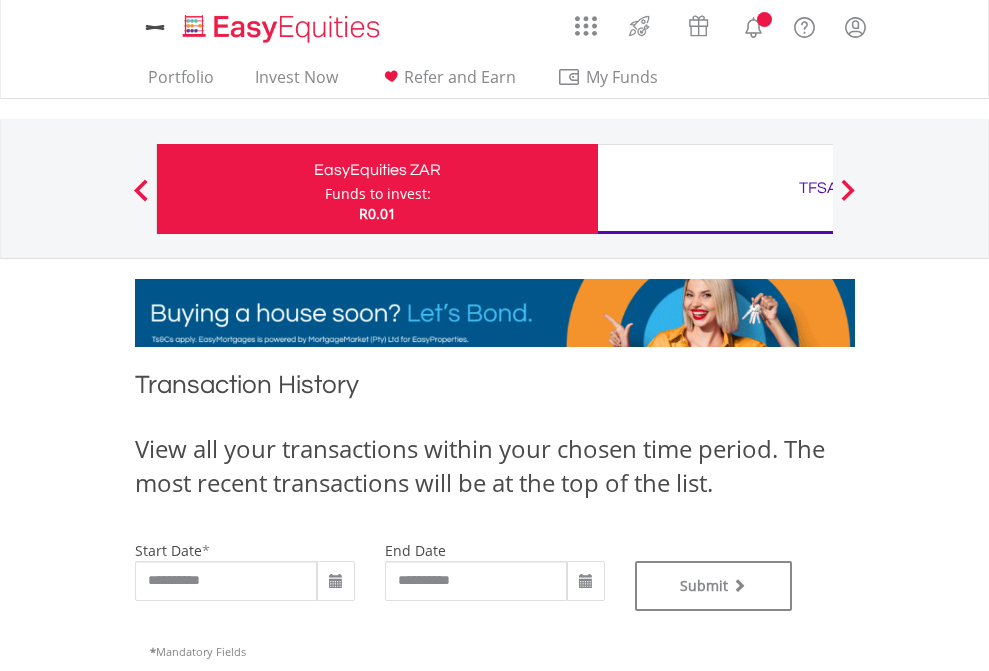 type on "**********" 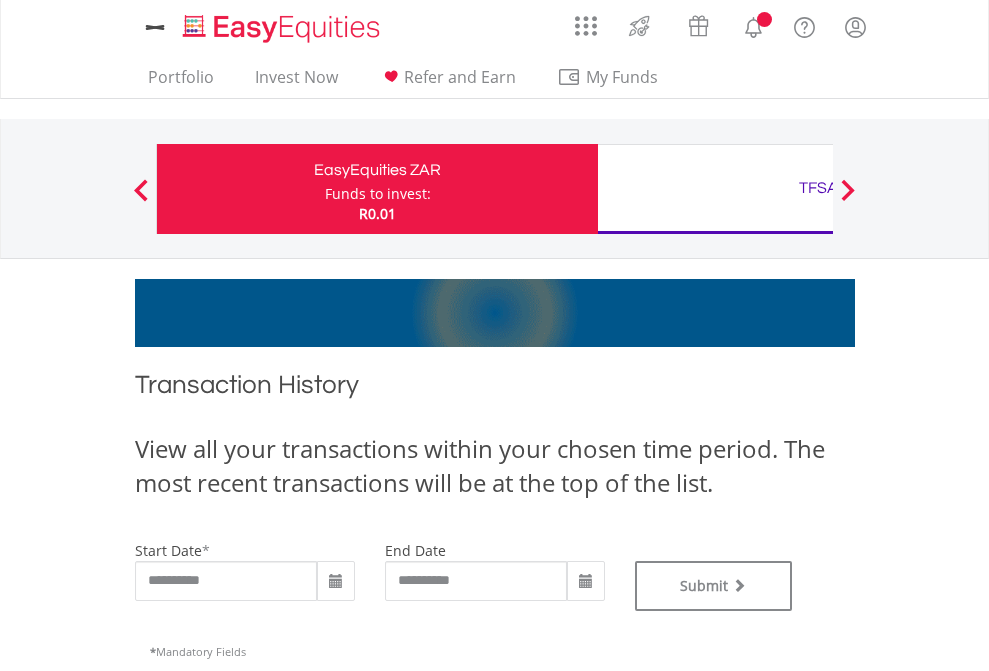 scroll, scrollTop: 0, scrollLeft: 0, axis: both 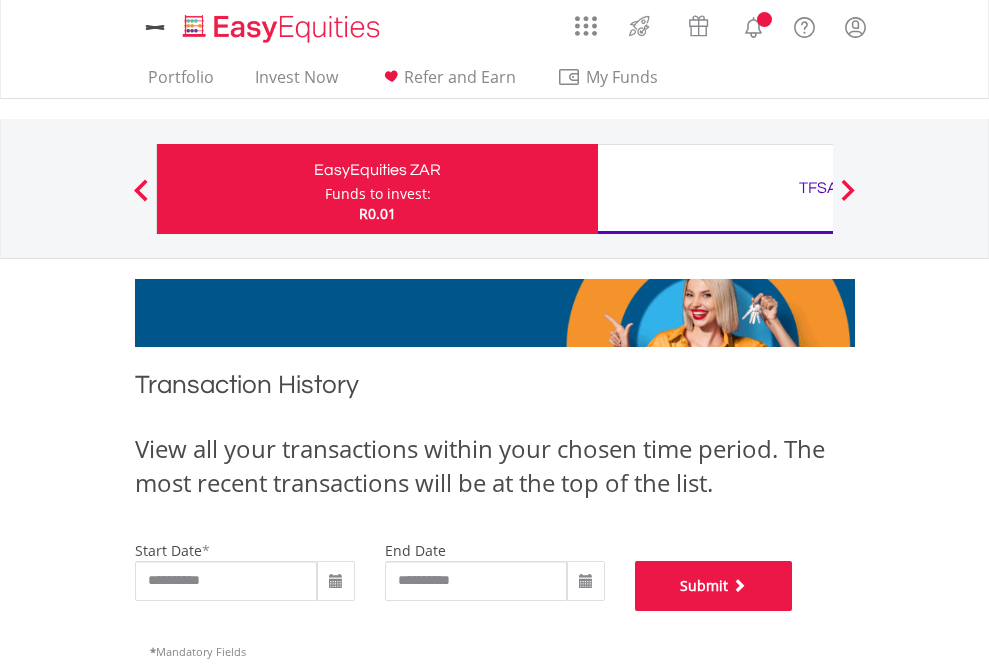 click on "Submit" at bounding box center (714, 586) 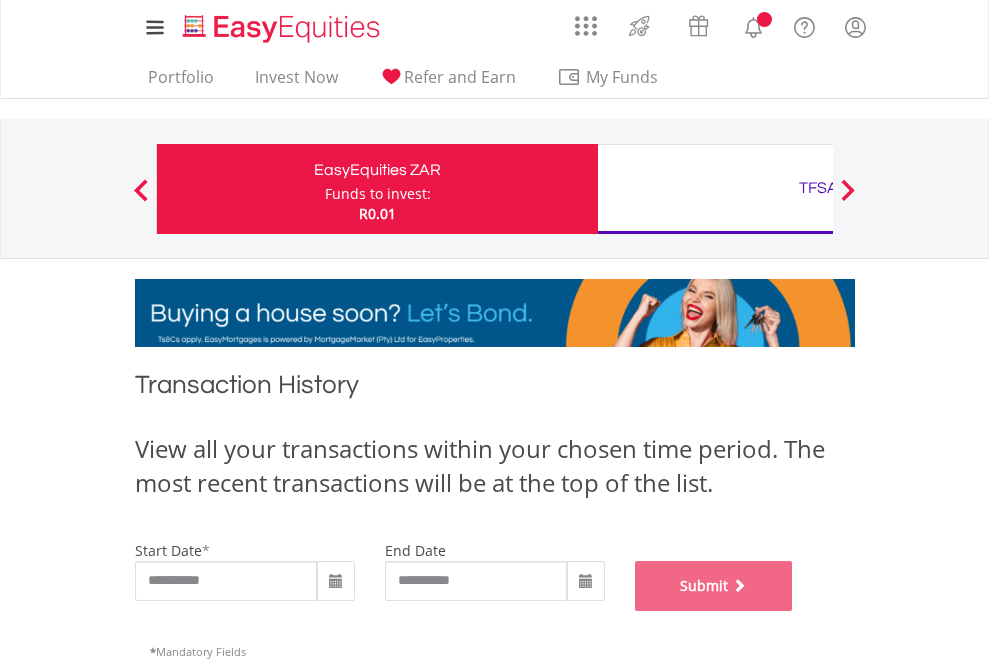 scroll, scrollTop: 811, scrollLeft: 0, axis: vertical 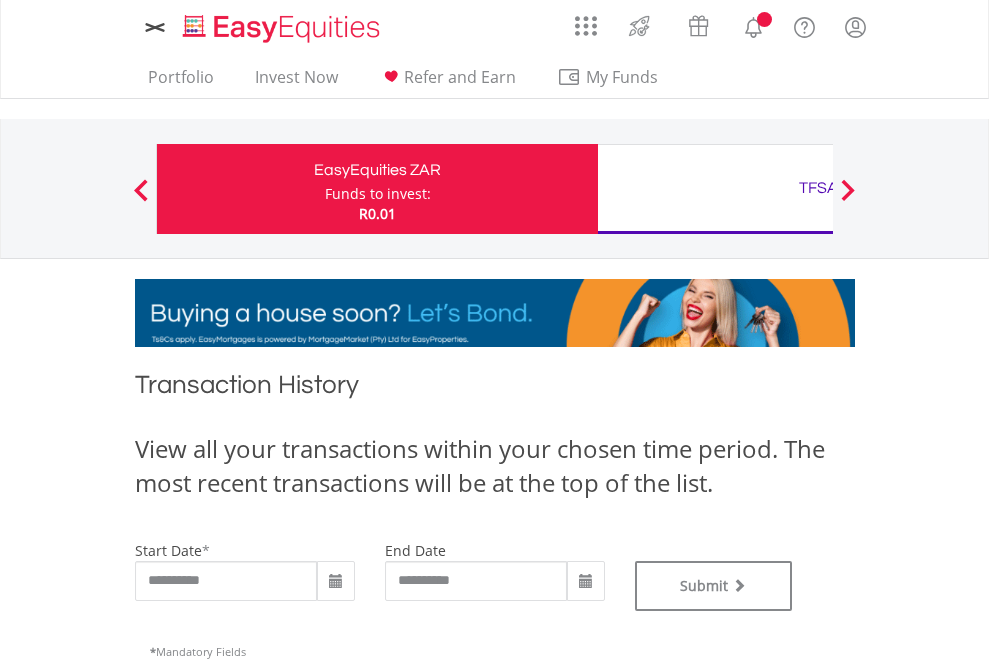 click on "TFSA" at bounding box center (818, 188) 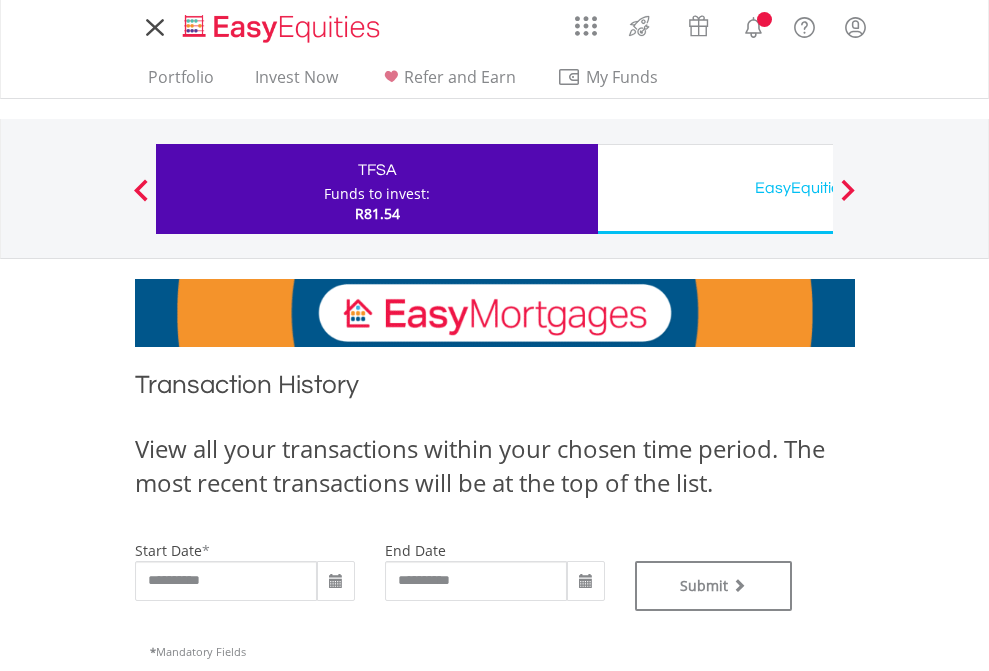 scroll, scrollTop: 0, scrollLeft: 0, axis: both 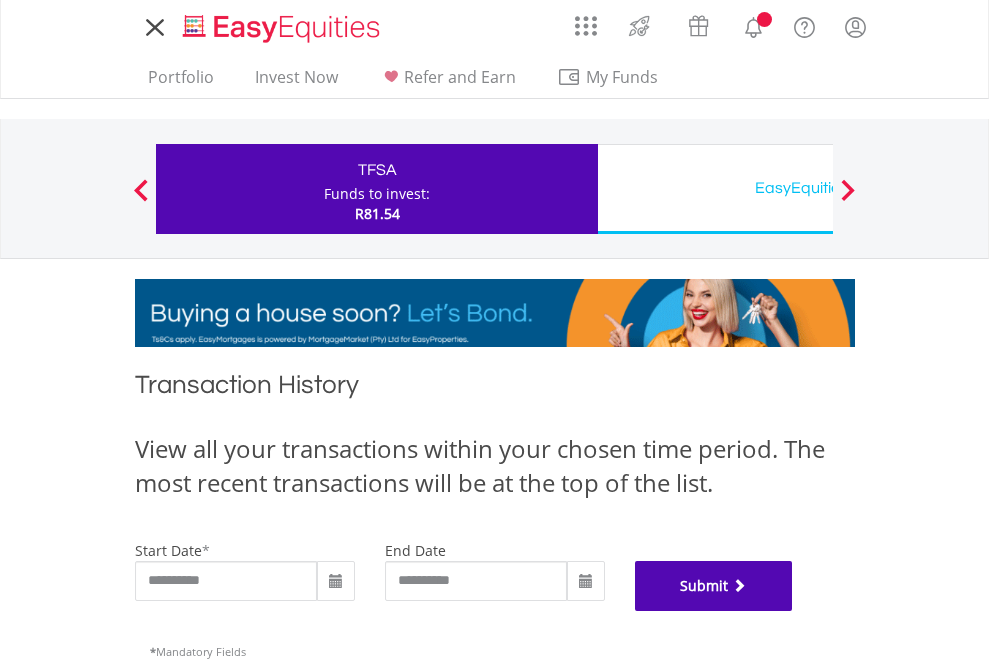 click on "Submit" at bounding box center [714, 586] 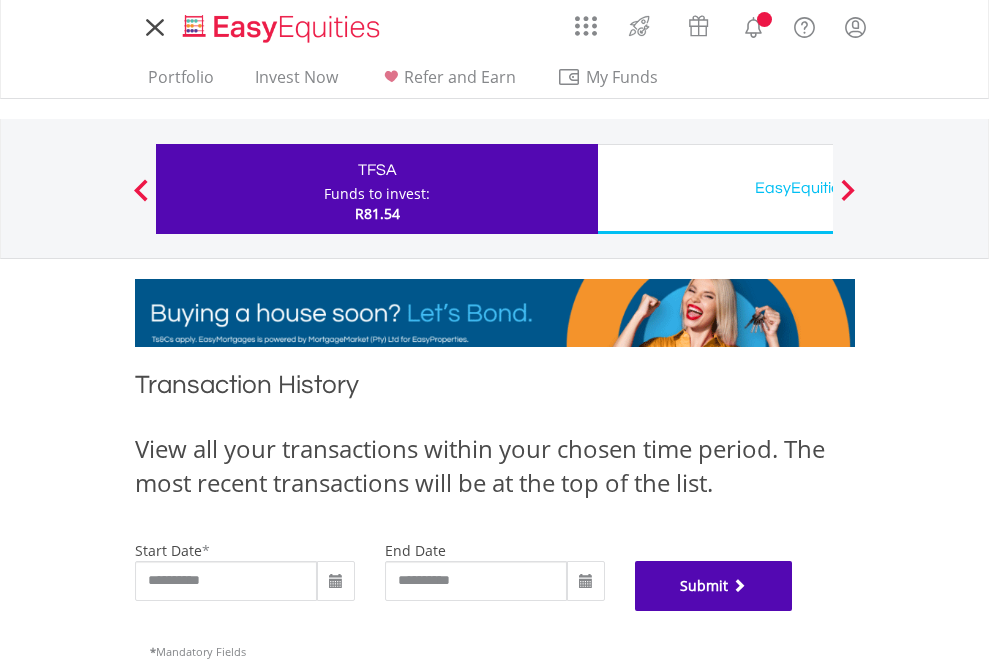 scroll, scrollTop: 811, scrollLeft: 0, axis: vertical 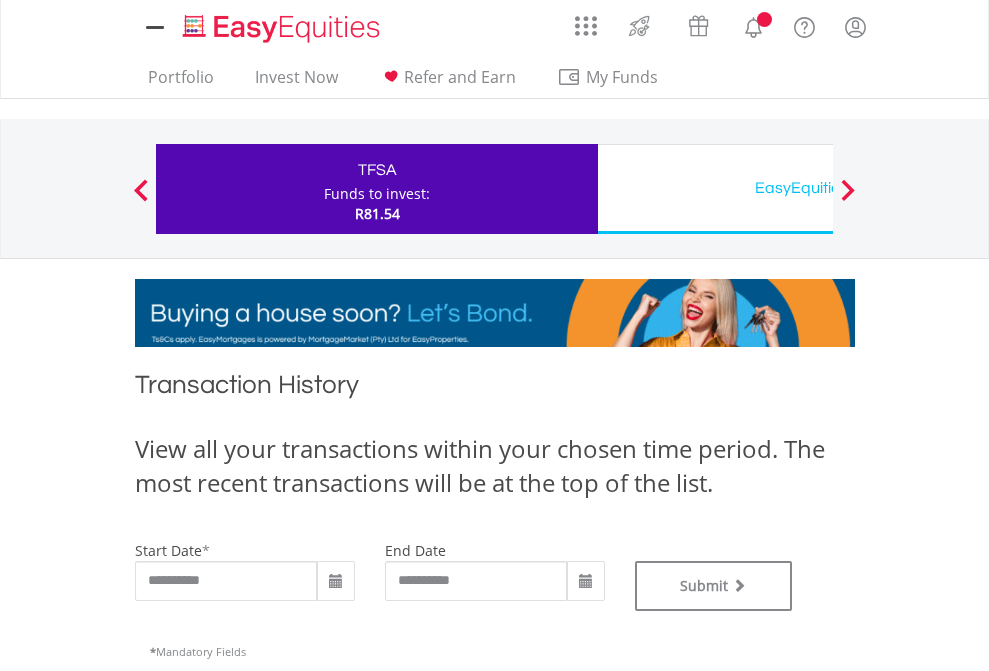click on "EasyEquities USD" at bounding box center (818, 188) 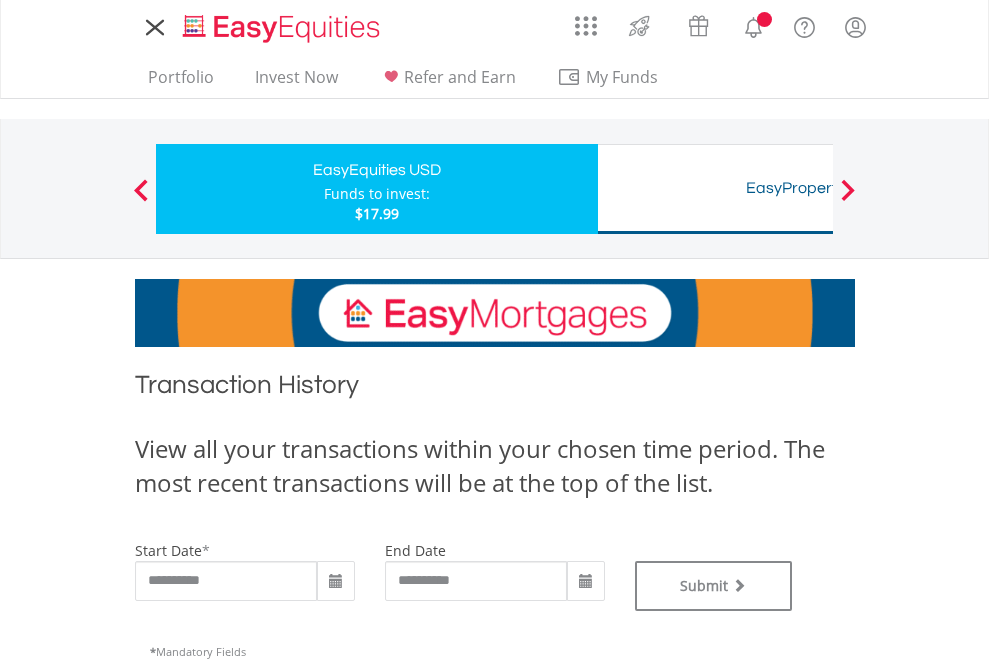scroll, scrollTop: 0, scrollLeft: 0, axis: both 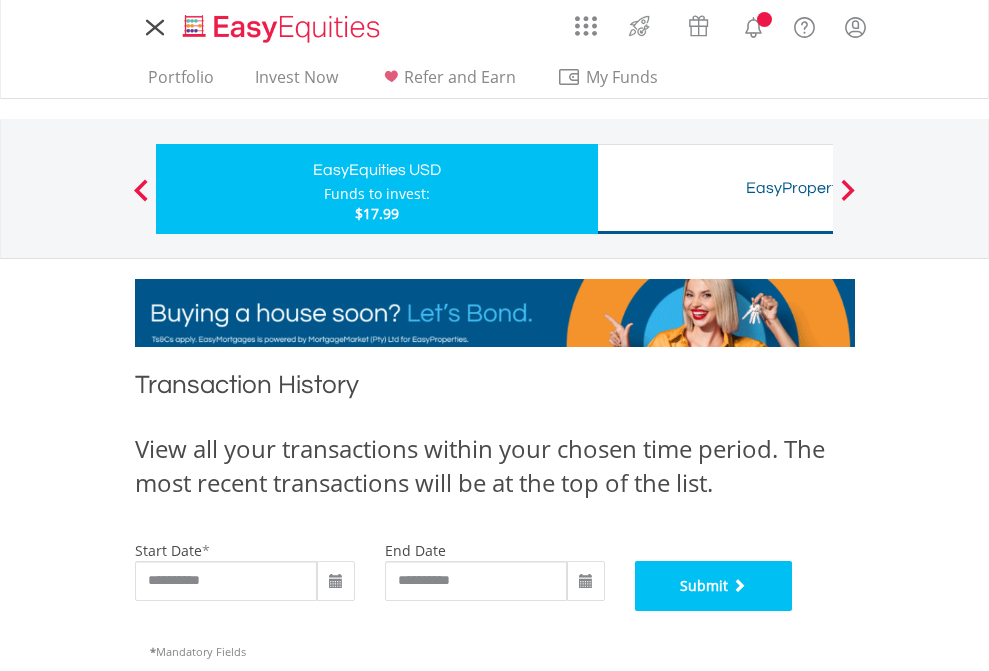 click on "Submit" at bounding box center (714, 586) 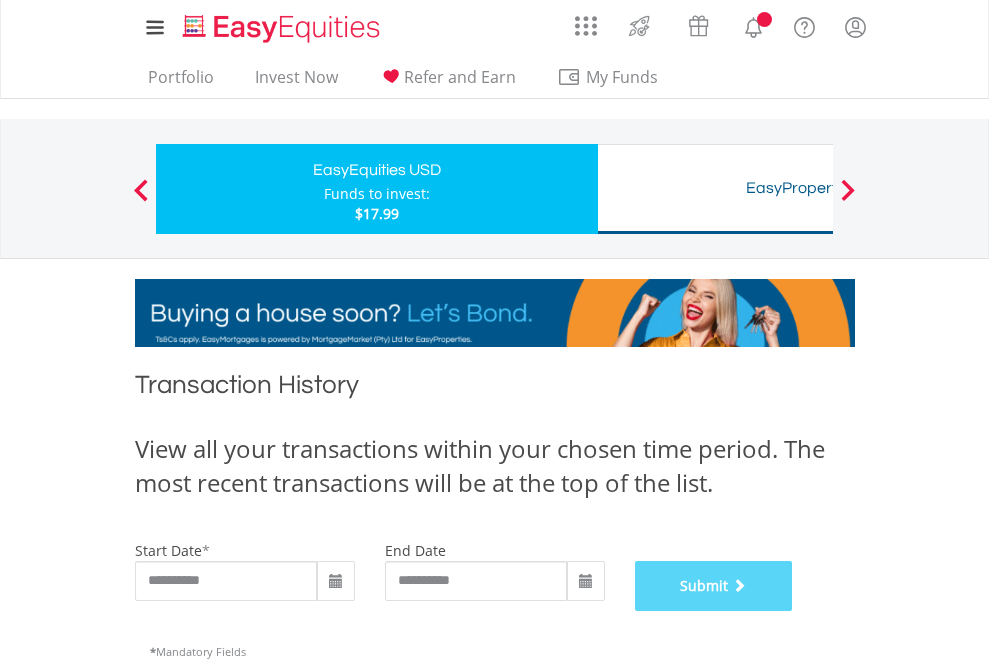 scroll, scrollTop: 811, scrollLeft: 0, axis: vertical 